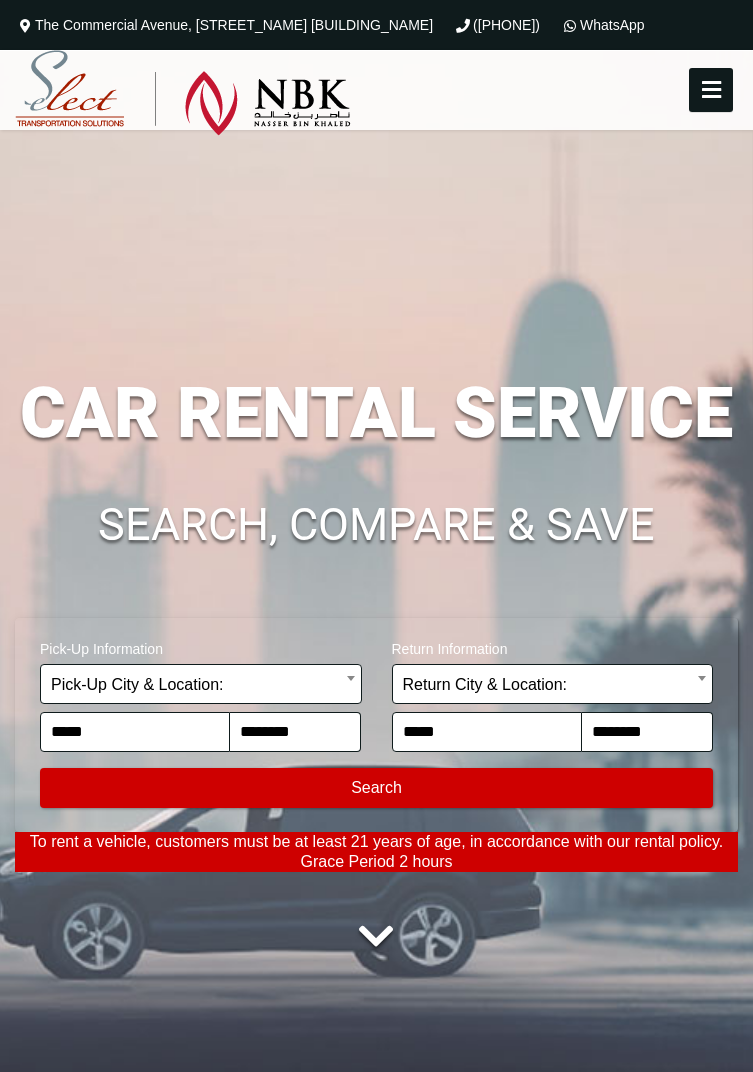 scroll, scrollTop: 0, scrollLeft: 0, axis: both 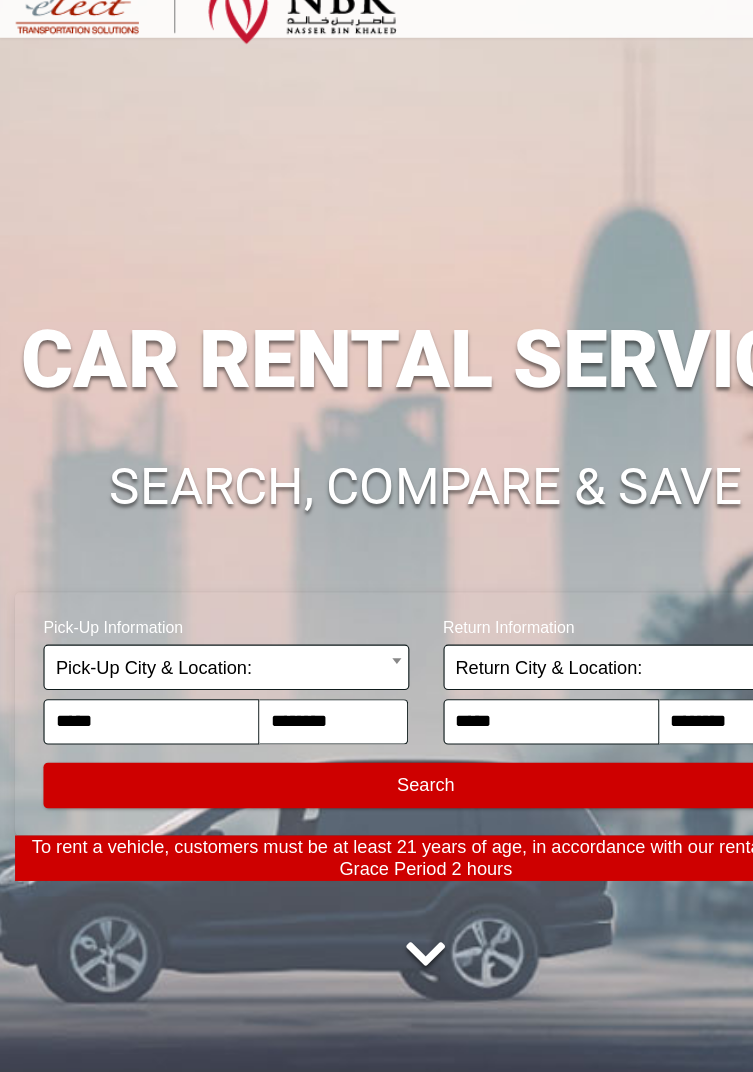 click on "**********" at bounding box center [376, 561] 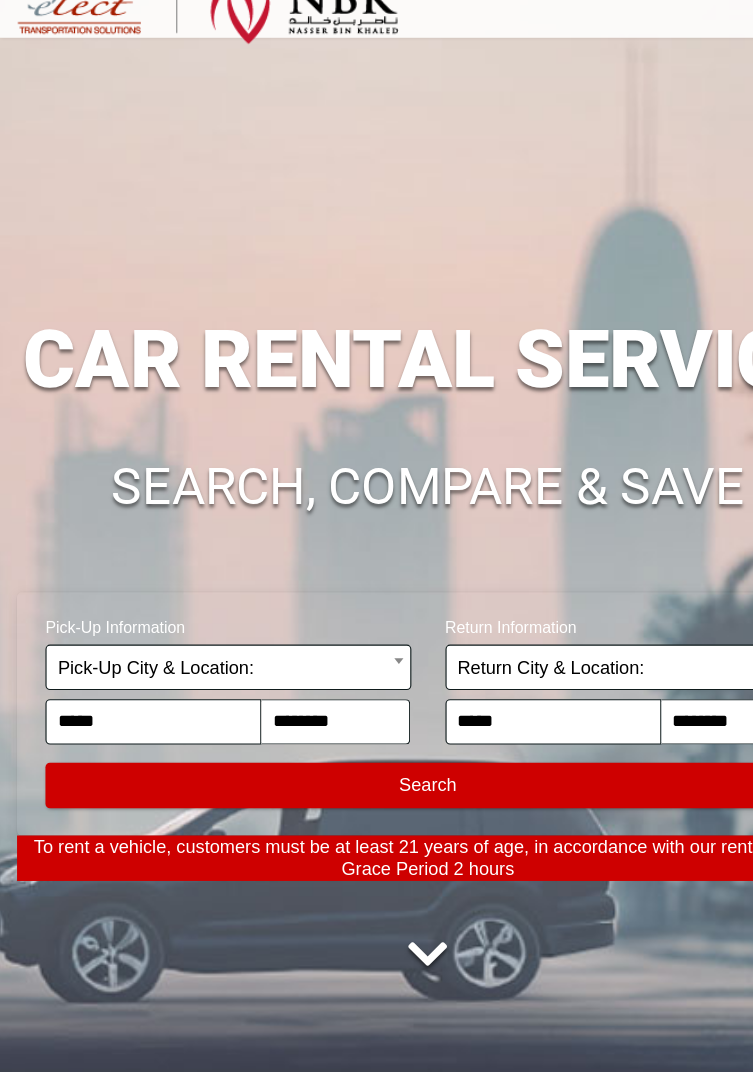 click on "**********" at bounding box center [376, 561] 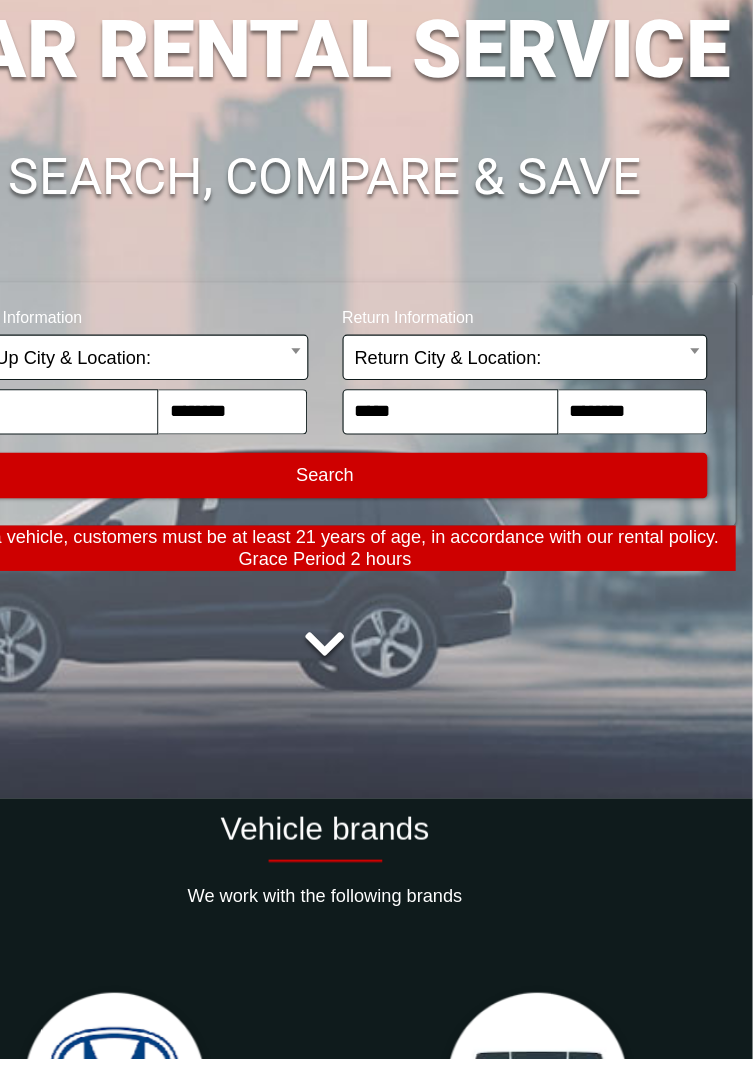 click on "Vehicle brands
We work with the following brands" at bounding box center [376, 1028] 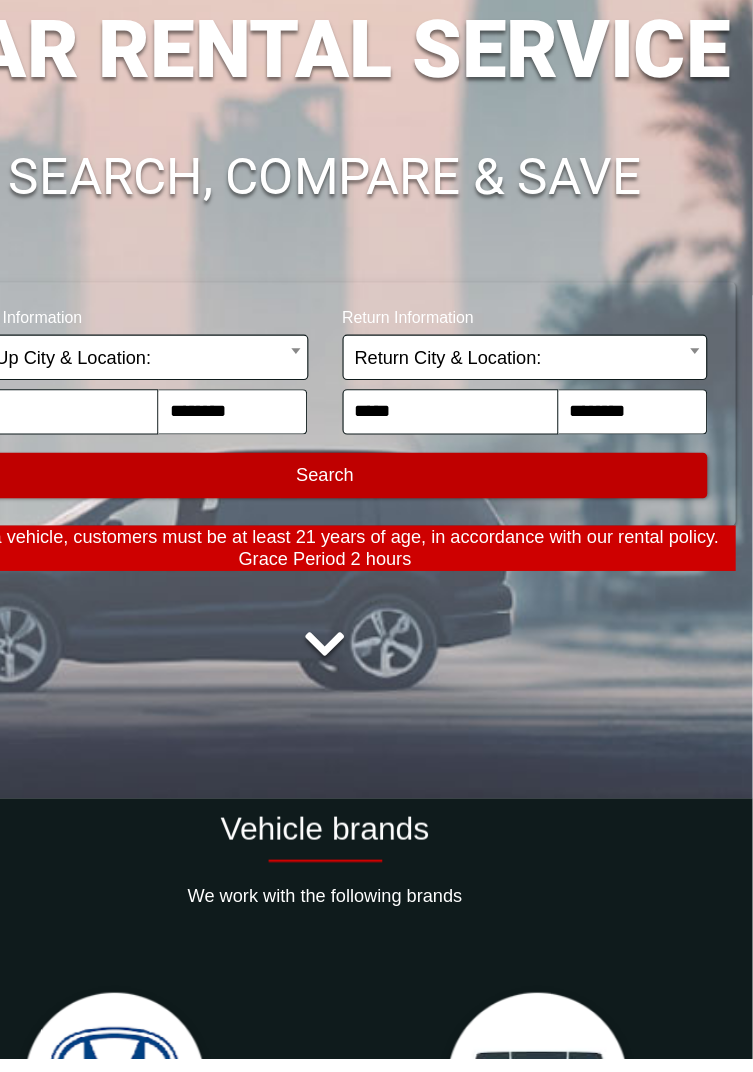 click on "Modify Search" at bounding box center [376, 559] 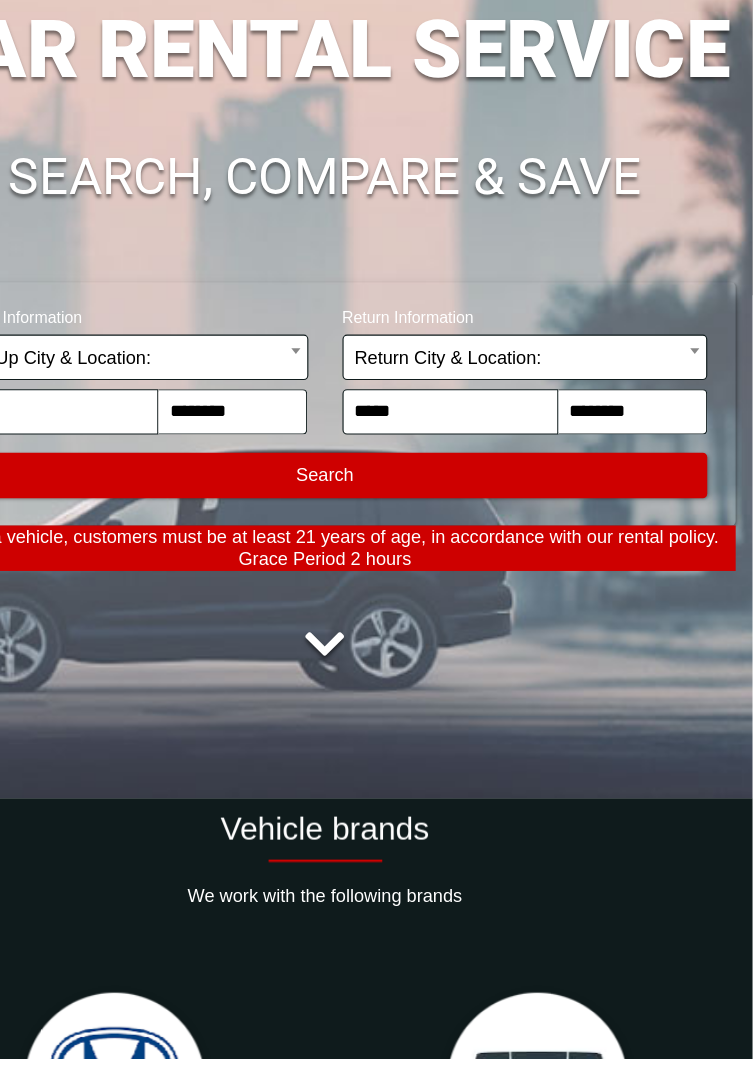 click on "SEARCH, COMPARE & SAVE" at bounding box center [376, 296] 